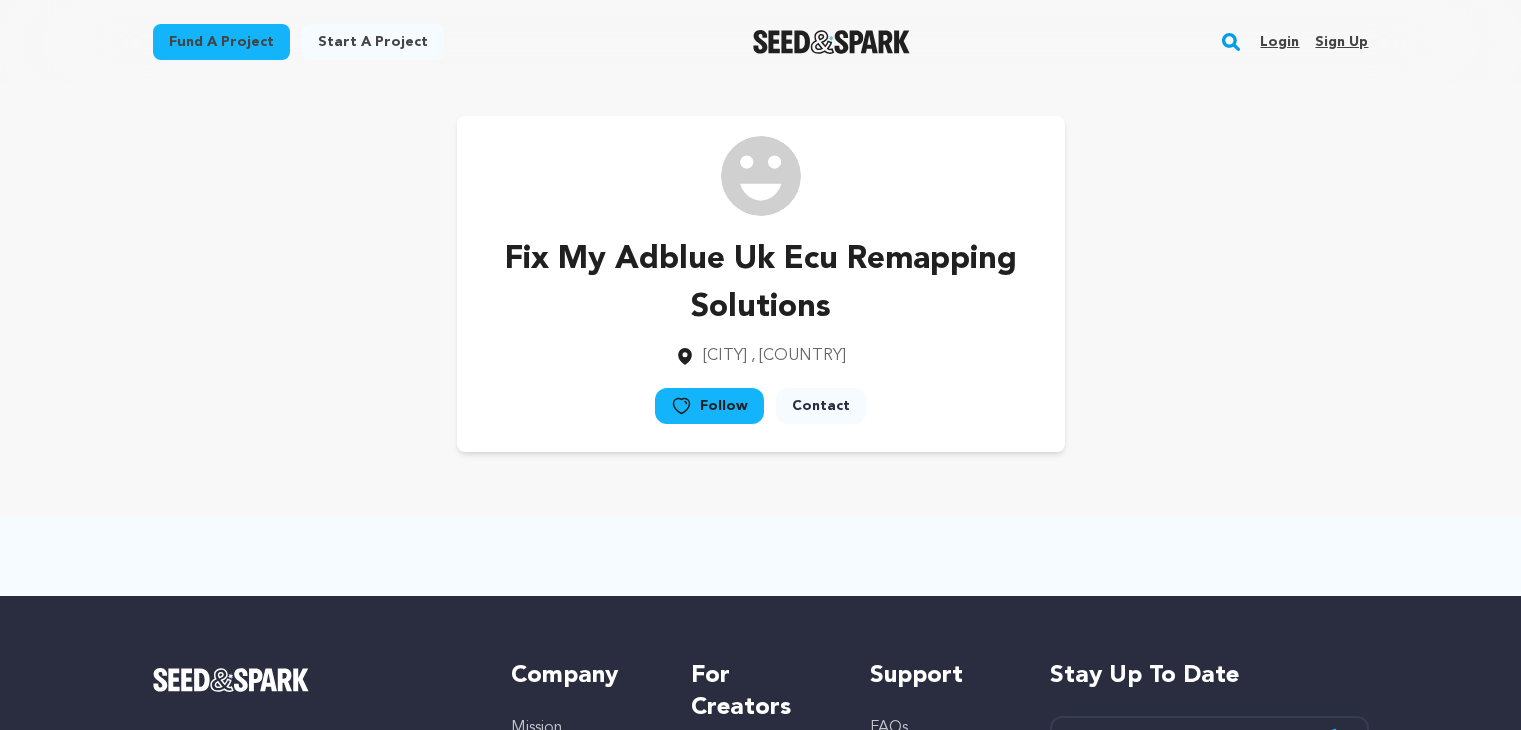 scroll, scrollTop: 0, scrollLeft: 0, axis: both 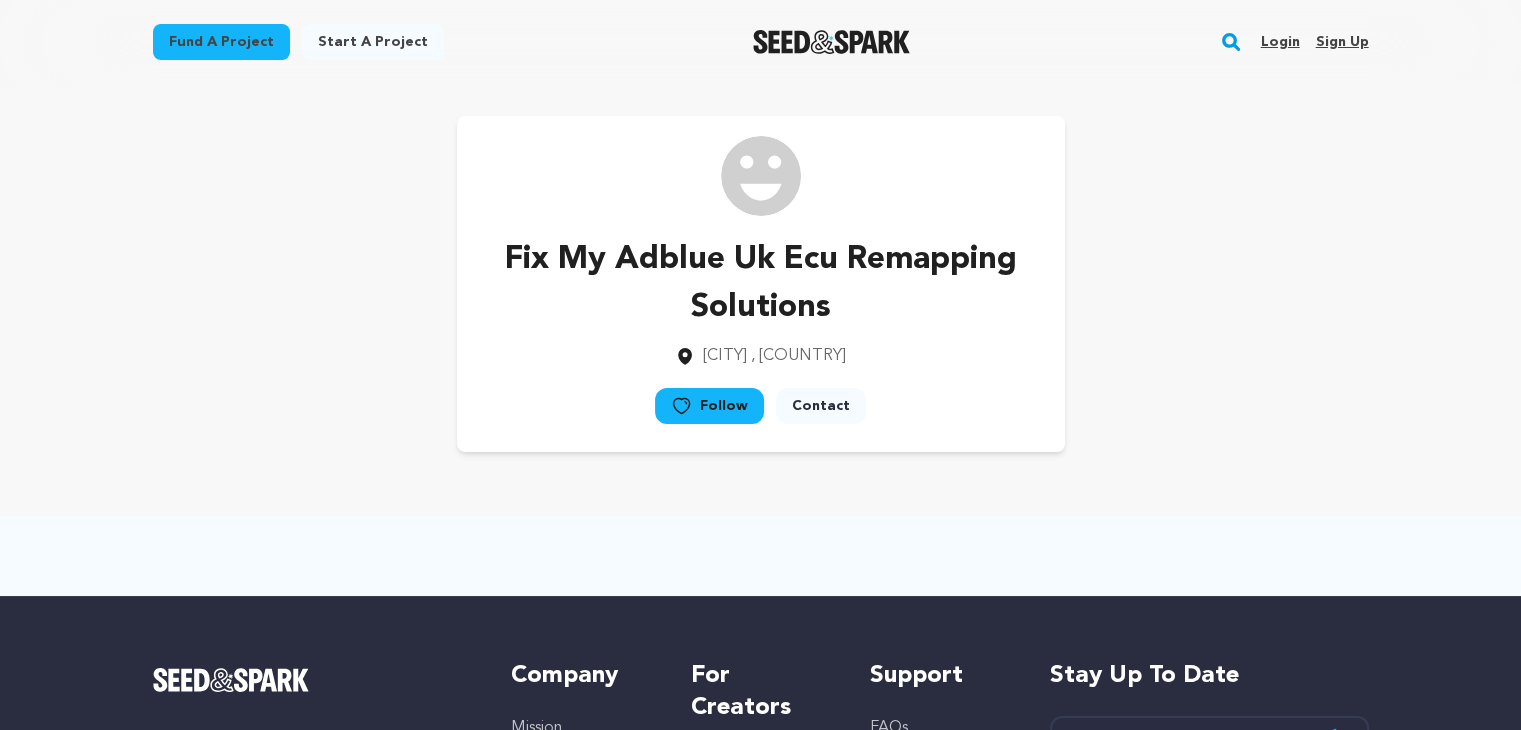 click on "Sign up" at bounding box center [1341, 42] 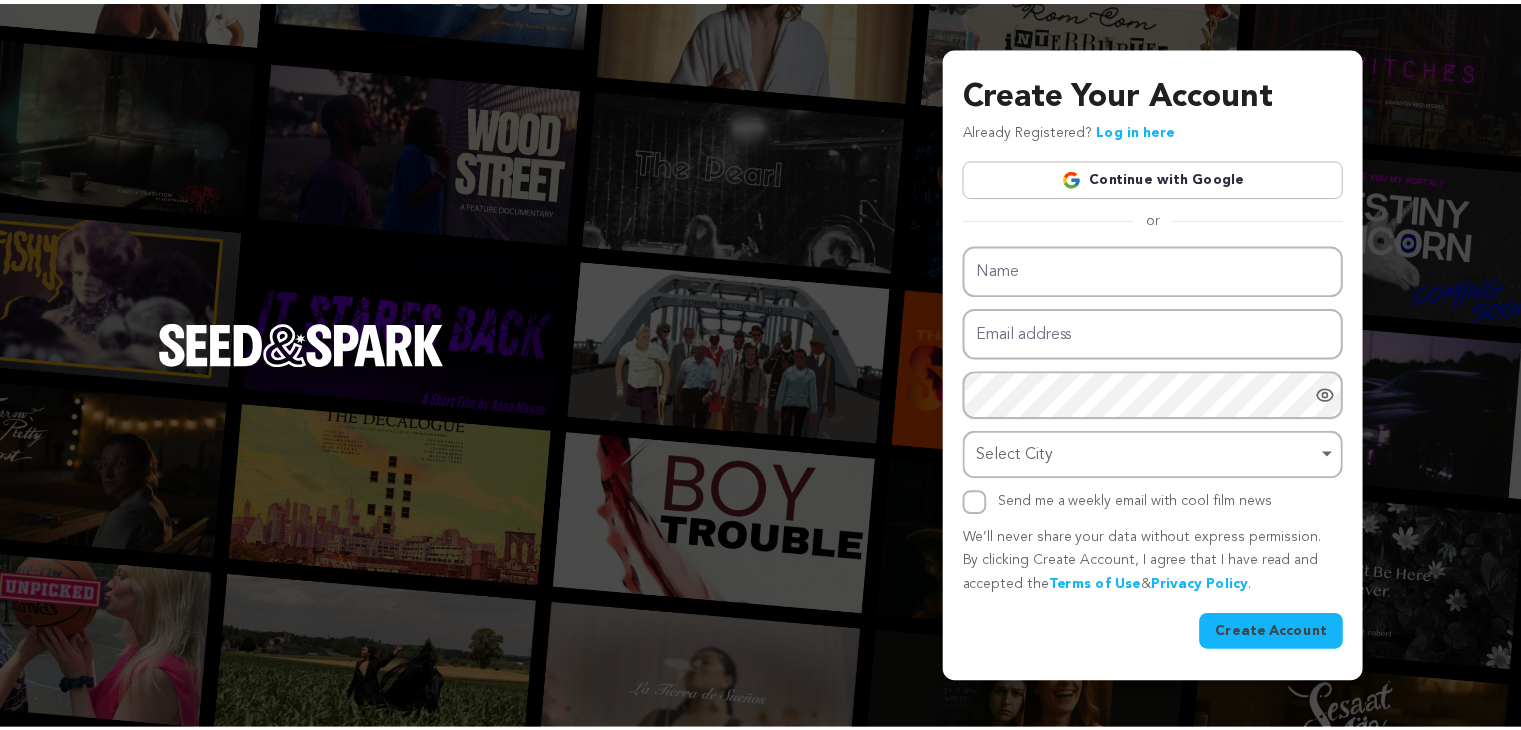 scroll, scrollTop: 0, scrollLeft: 0, axis: both 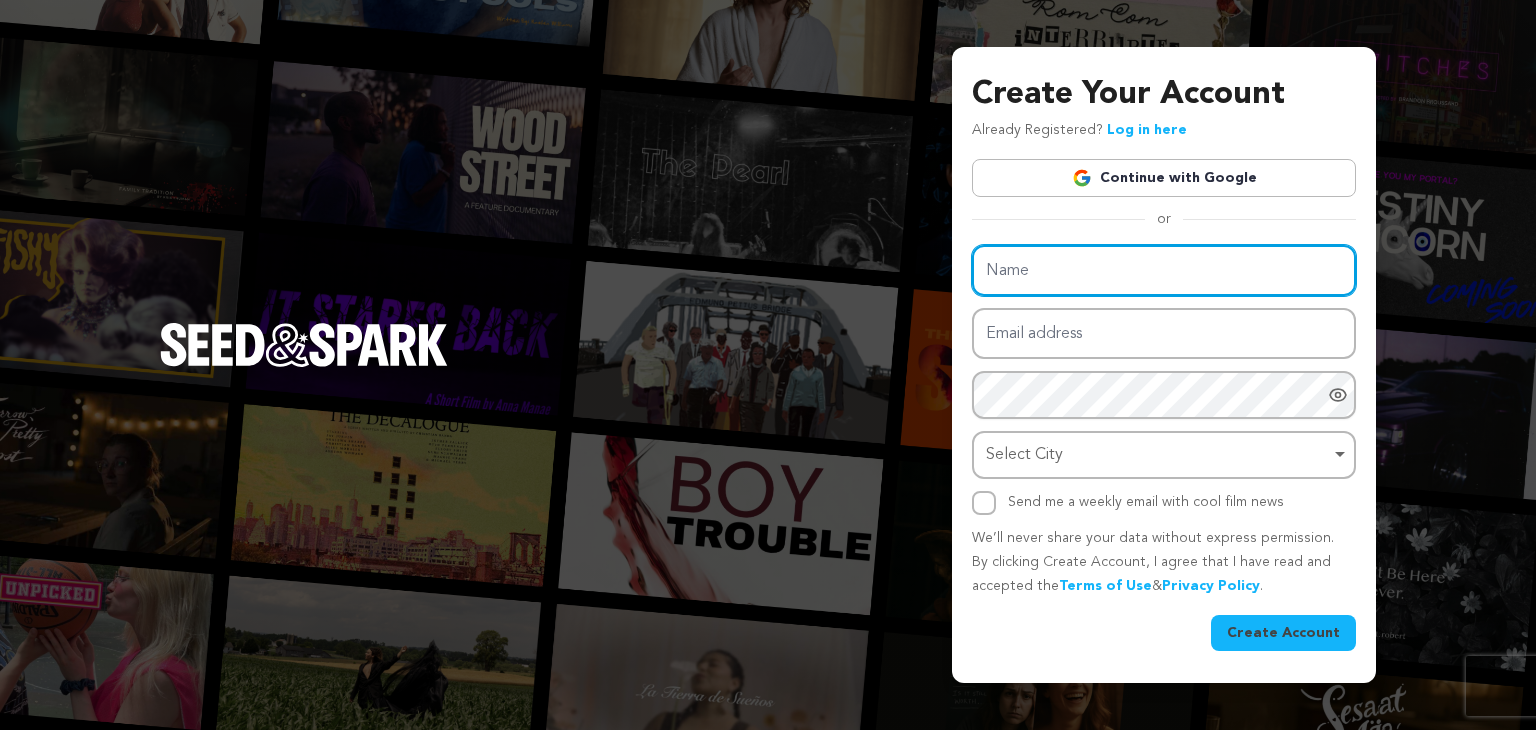 click on "Name" at bounding box center [1164, 270] 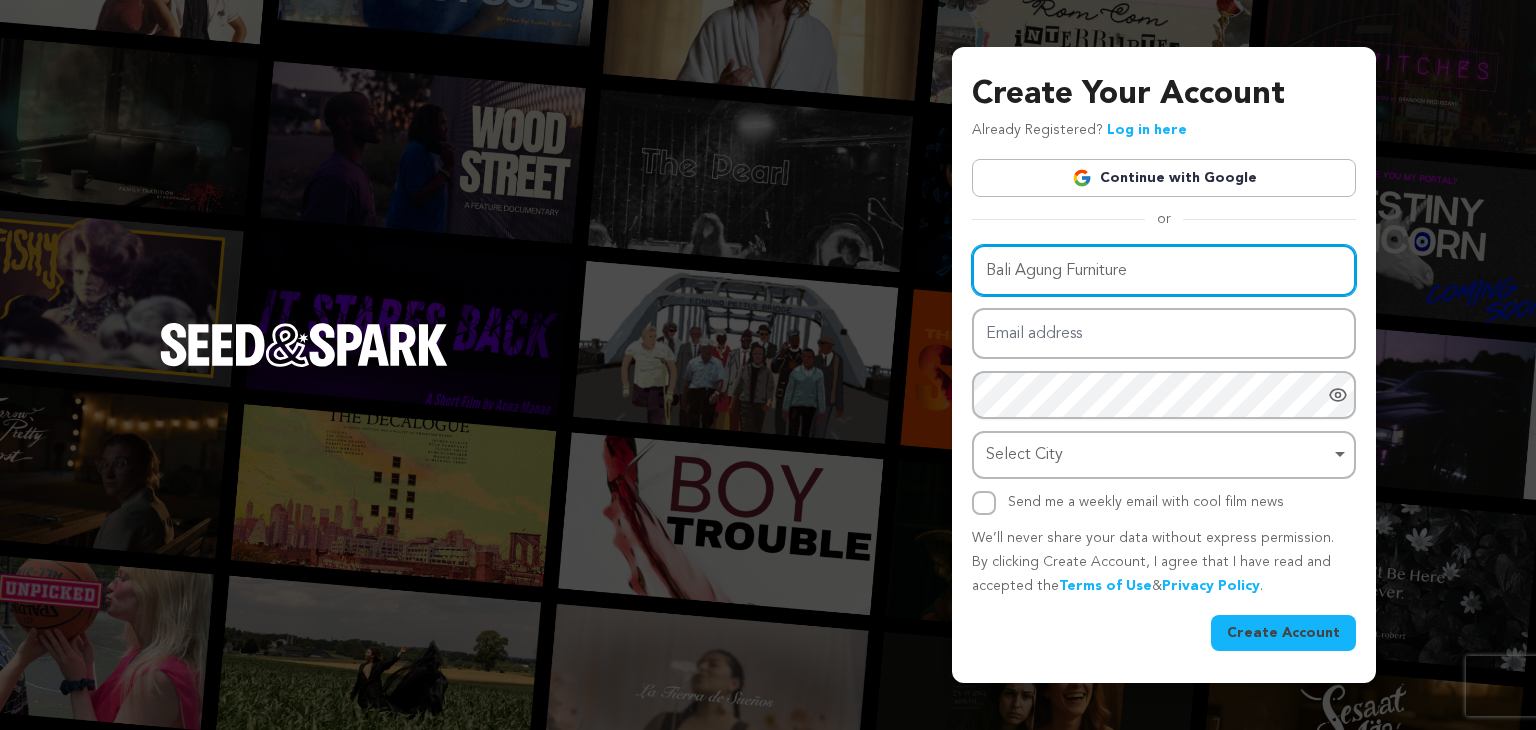 type on "Bali Agung Furniture" 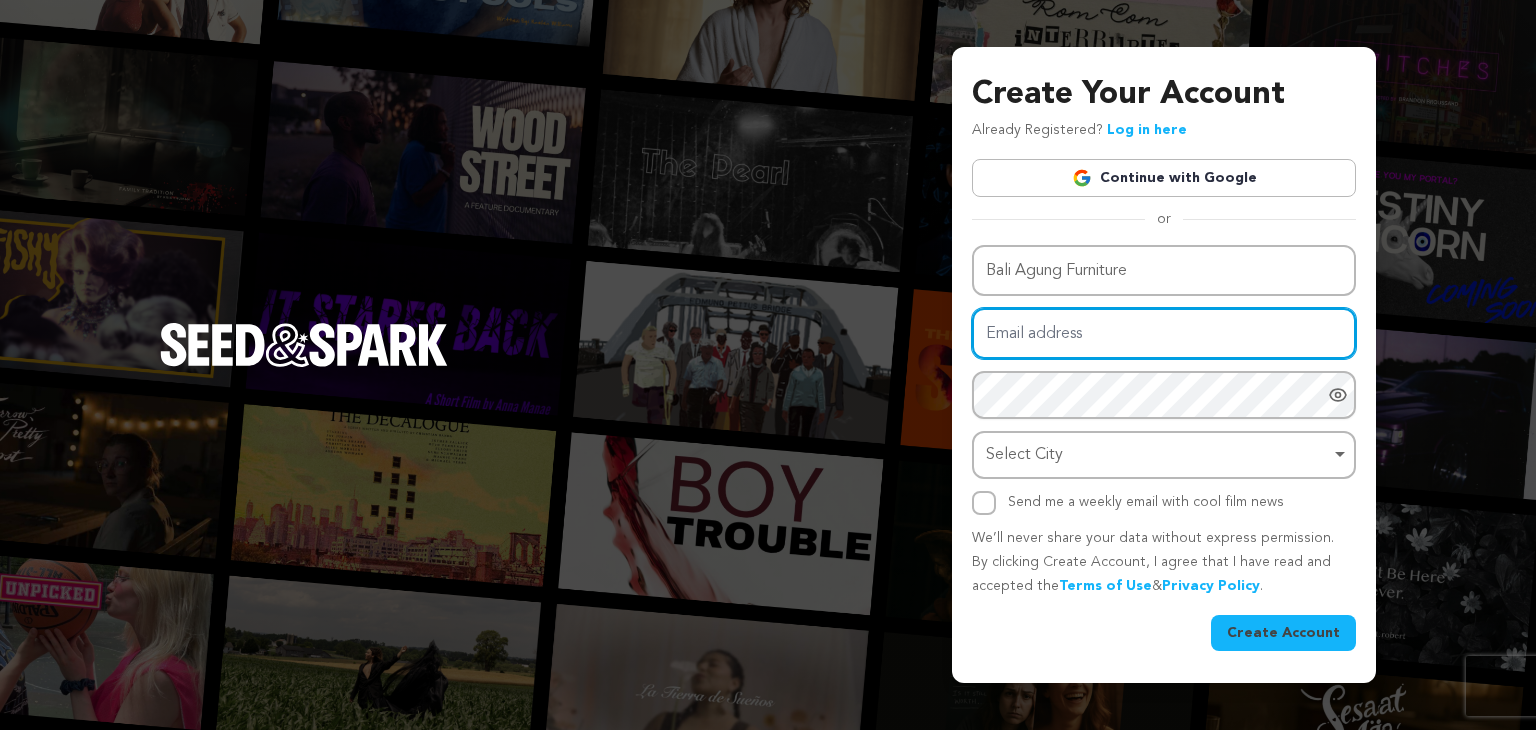 click on "Email address" at bounding box center (1164, 333) 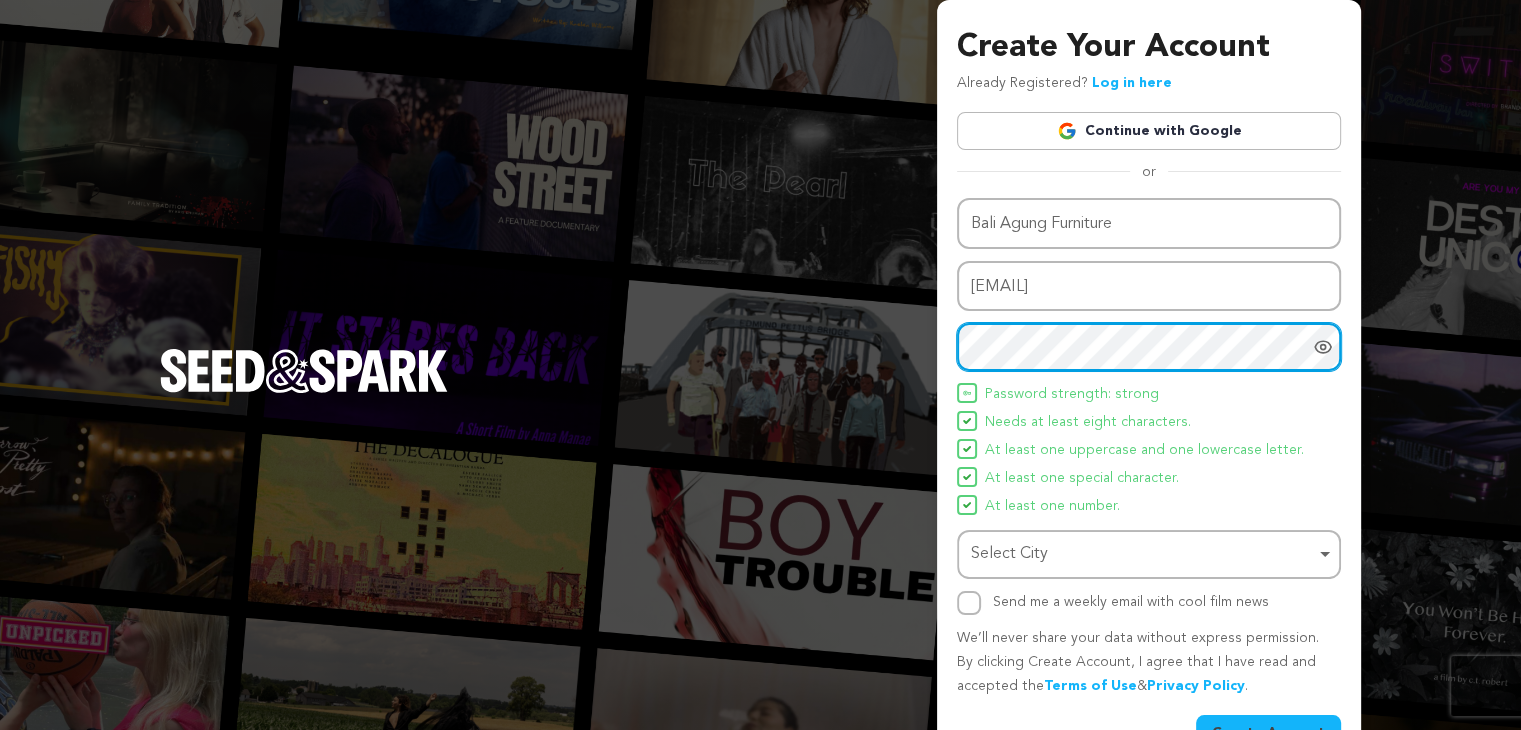click on "Select City Remove item" at bounding box center [1143, 554] 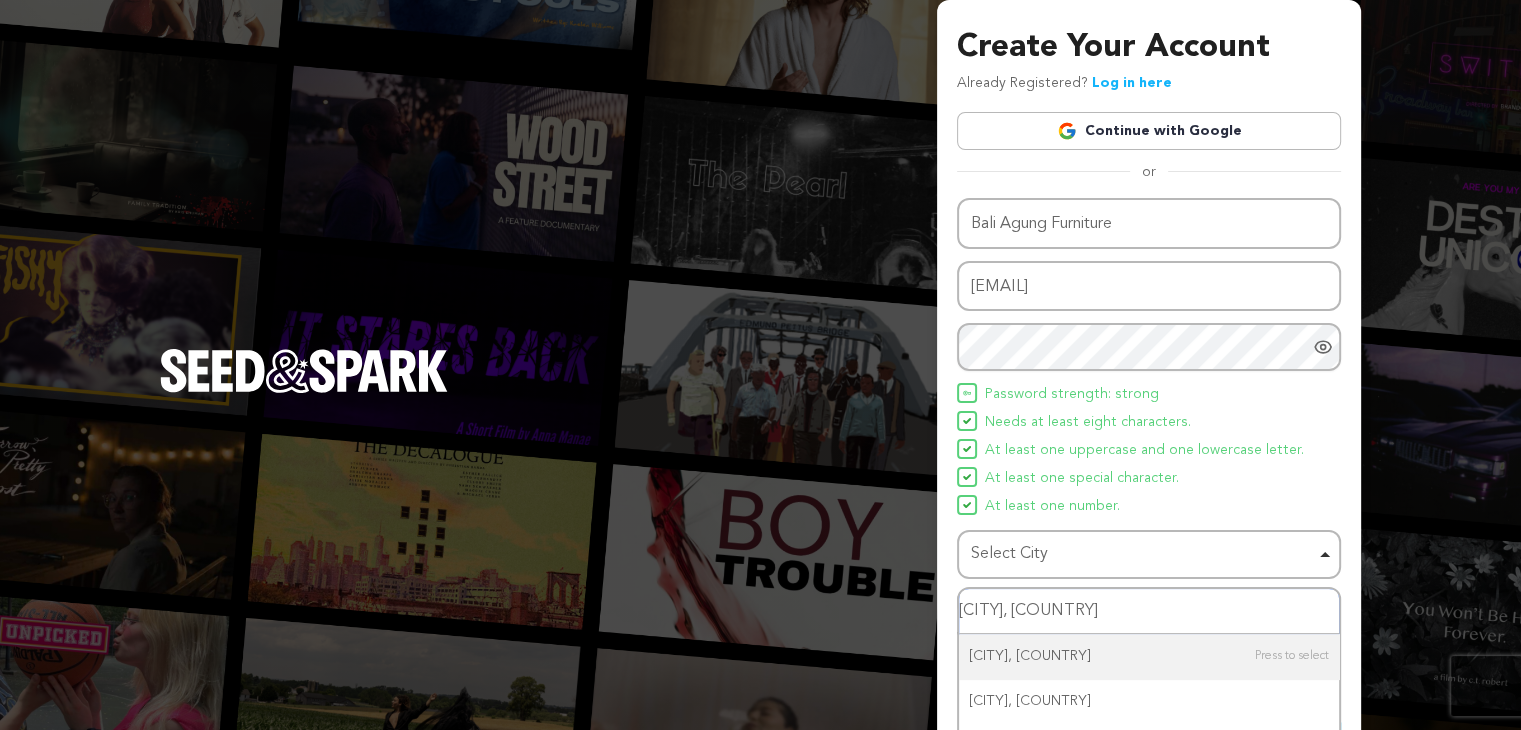 type on "bali indonesia" 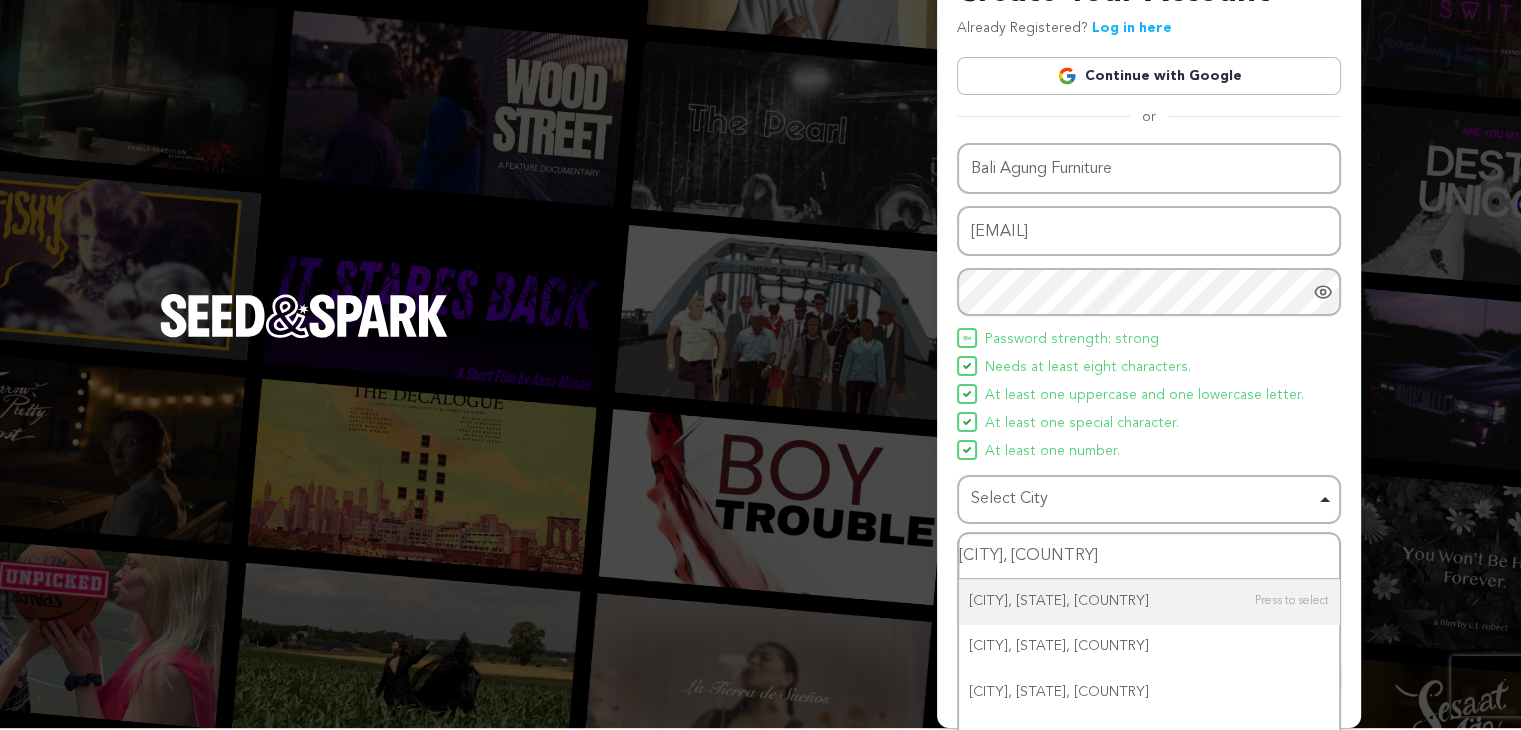 scroll, scrollTop: 84, scrollLeft: 0, axis: vertical 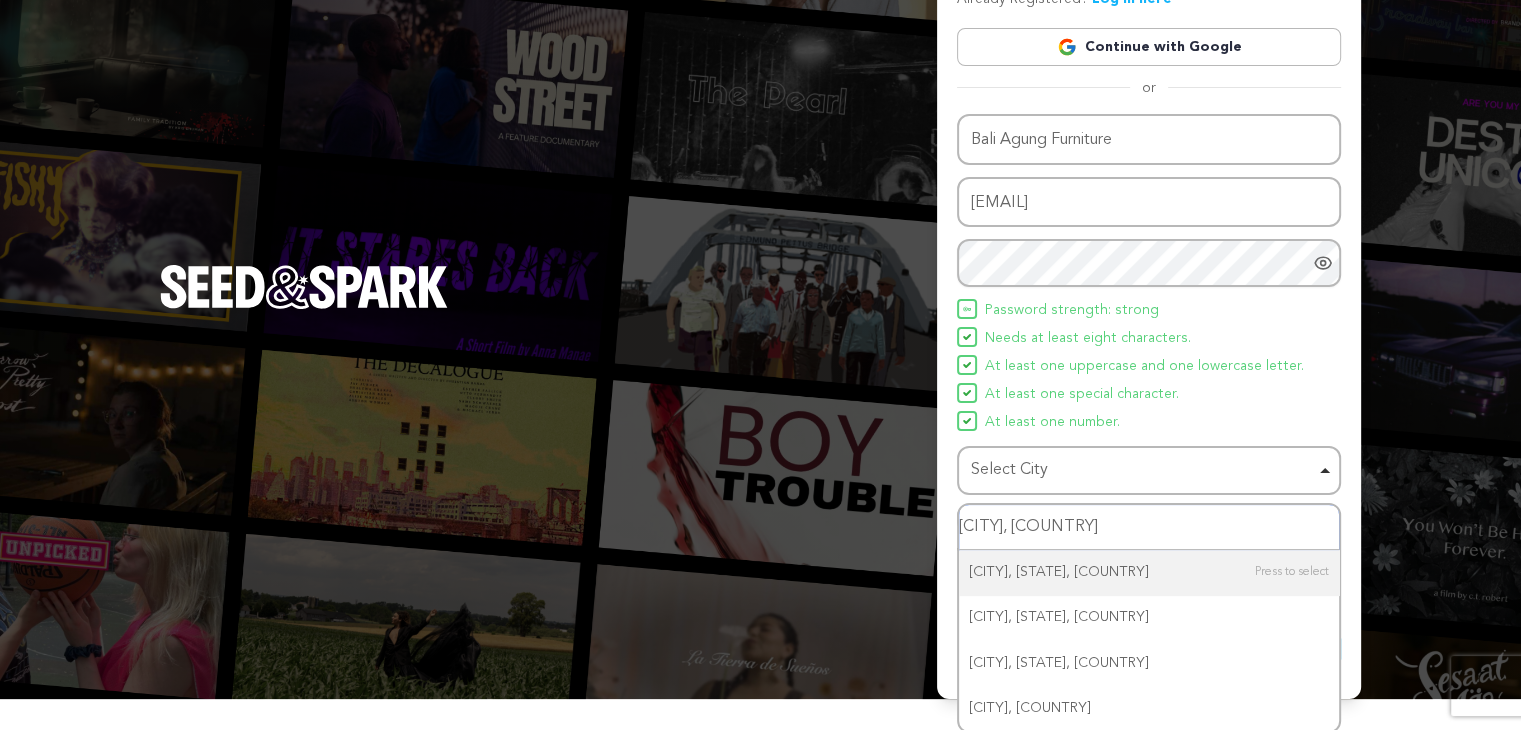click on "bali indonesia" at bounding box center (1149, 527) 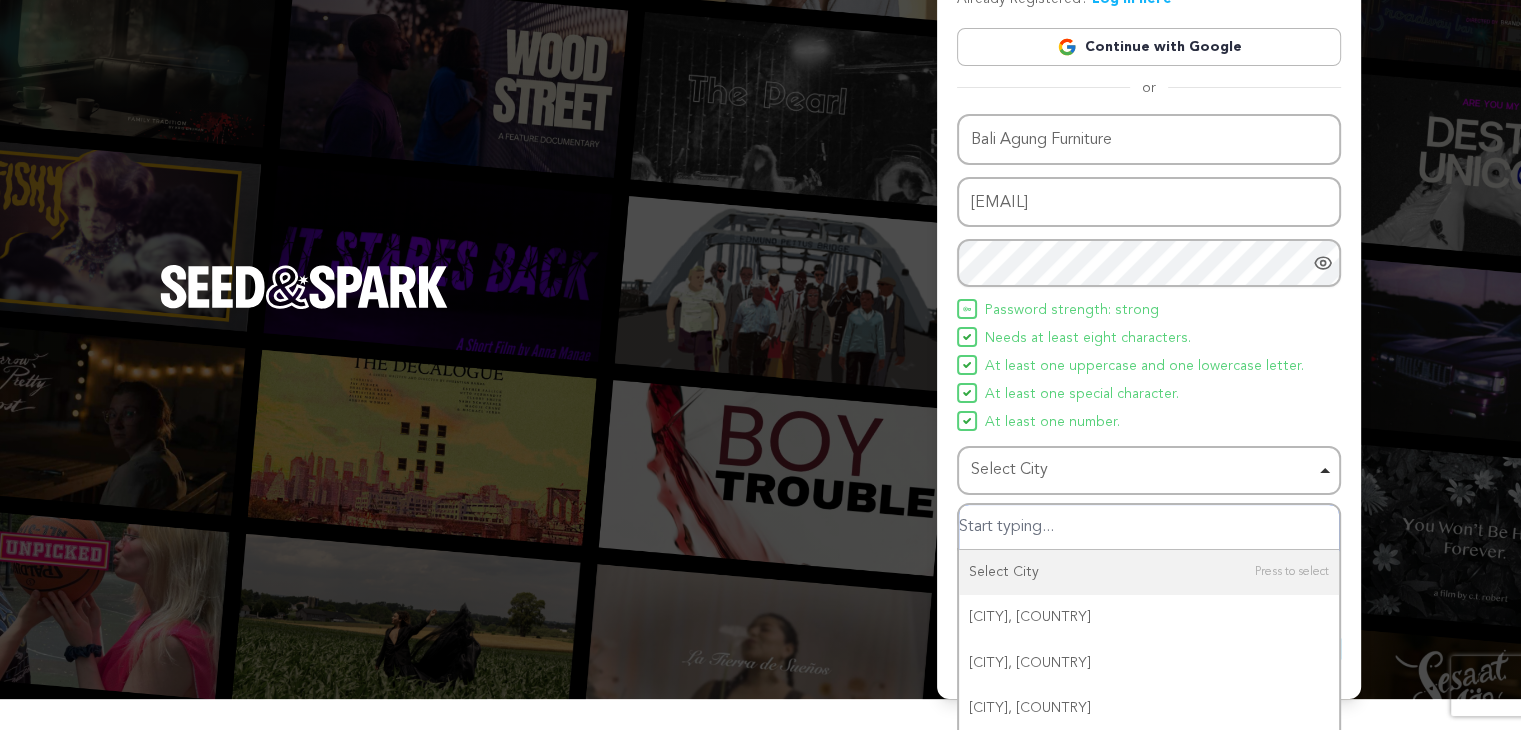 click at bounding box center (1149, 527) 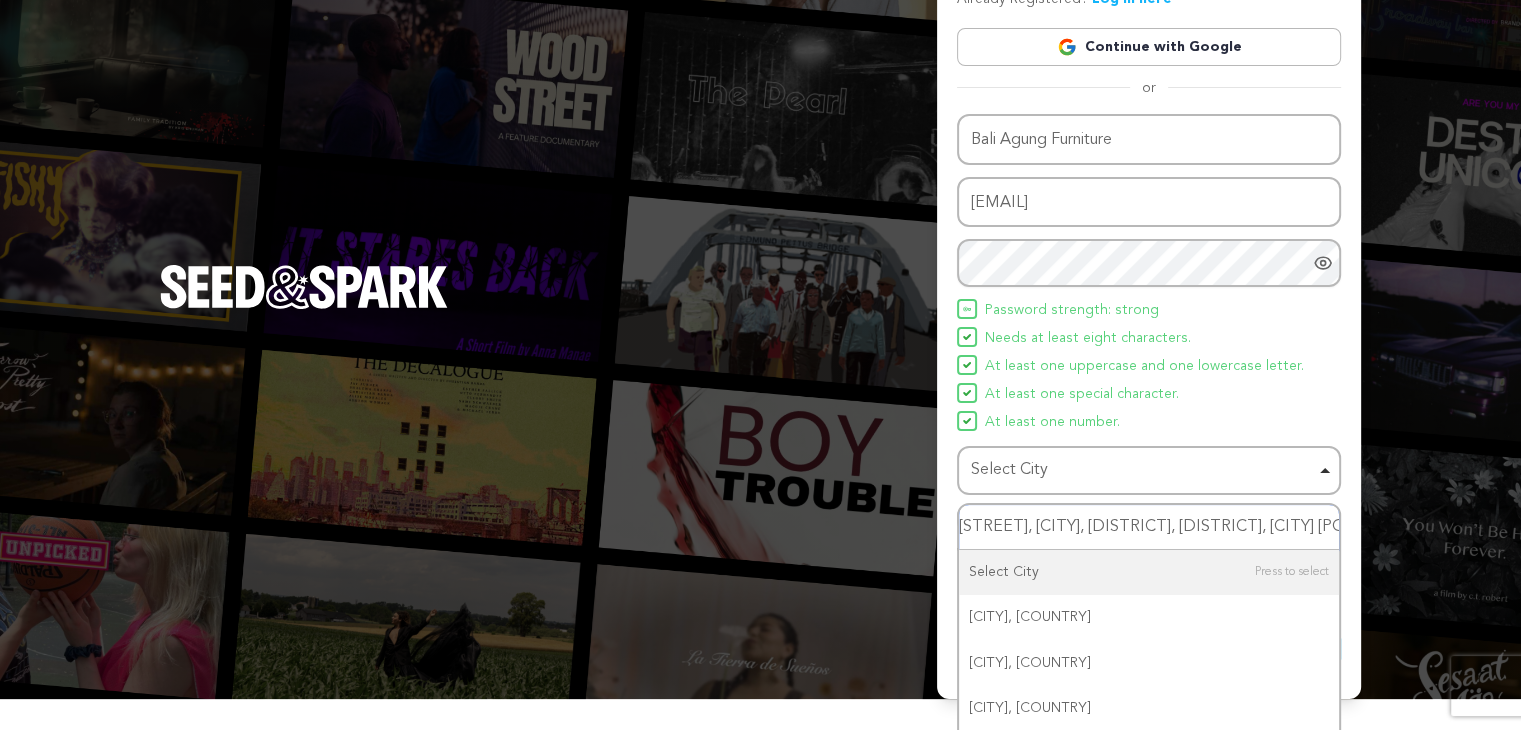 scroll, scrollTop: 0, scrollLeft: 134, axis: horizontal 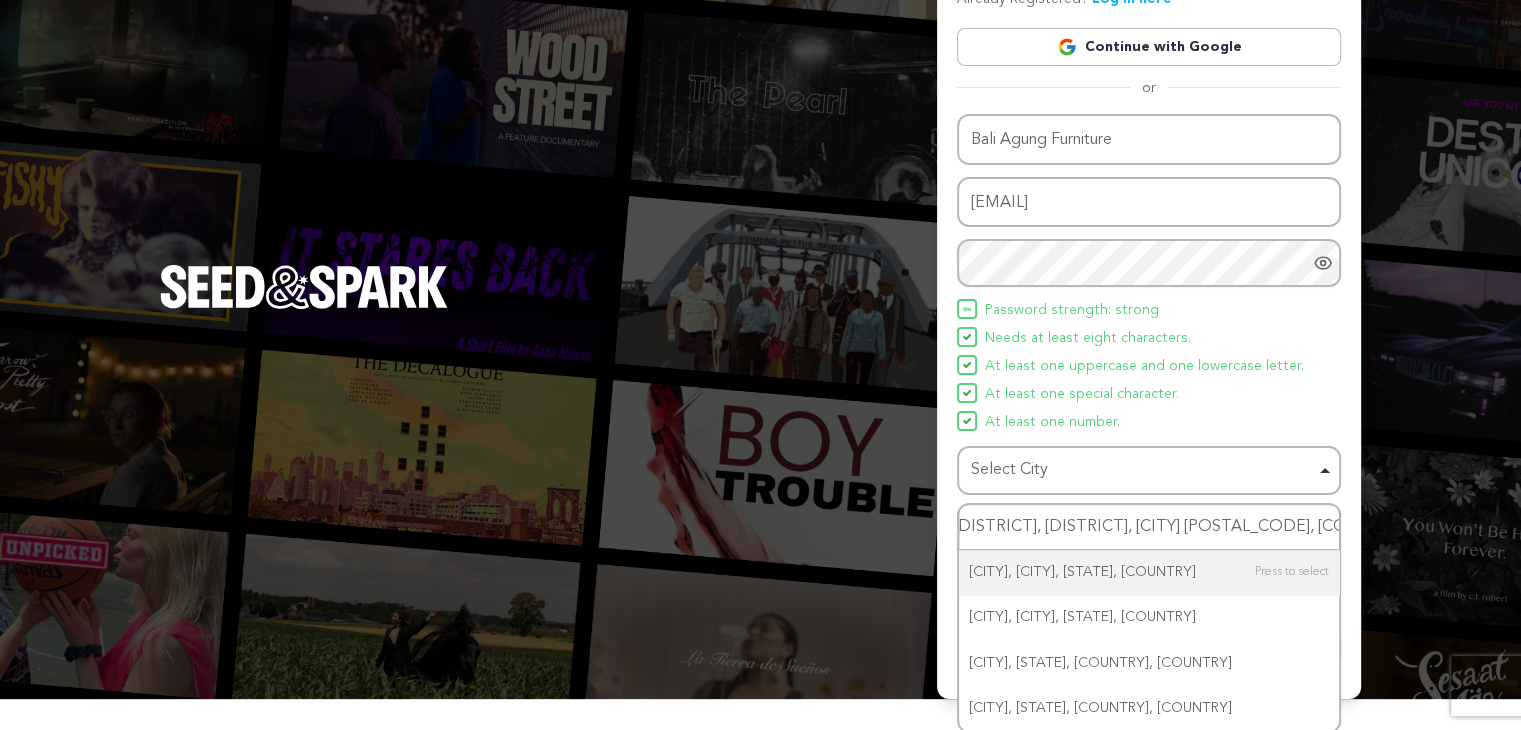 click on "Jl. Dewi Sri I, Kuta, Kec. Kuta, Kabupaten Badung, Bali 80321, Indonesia" at bounding box center (1149, 527) 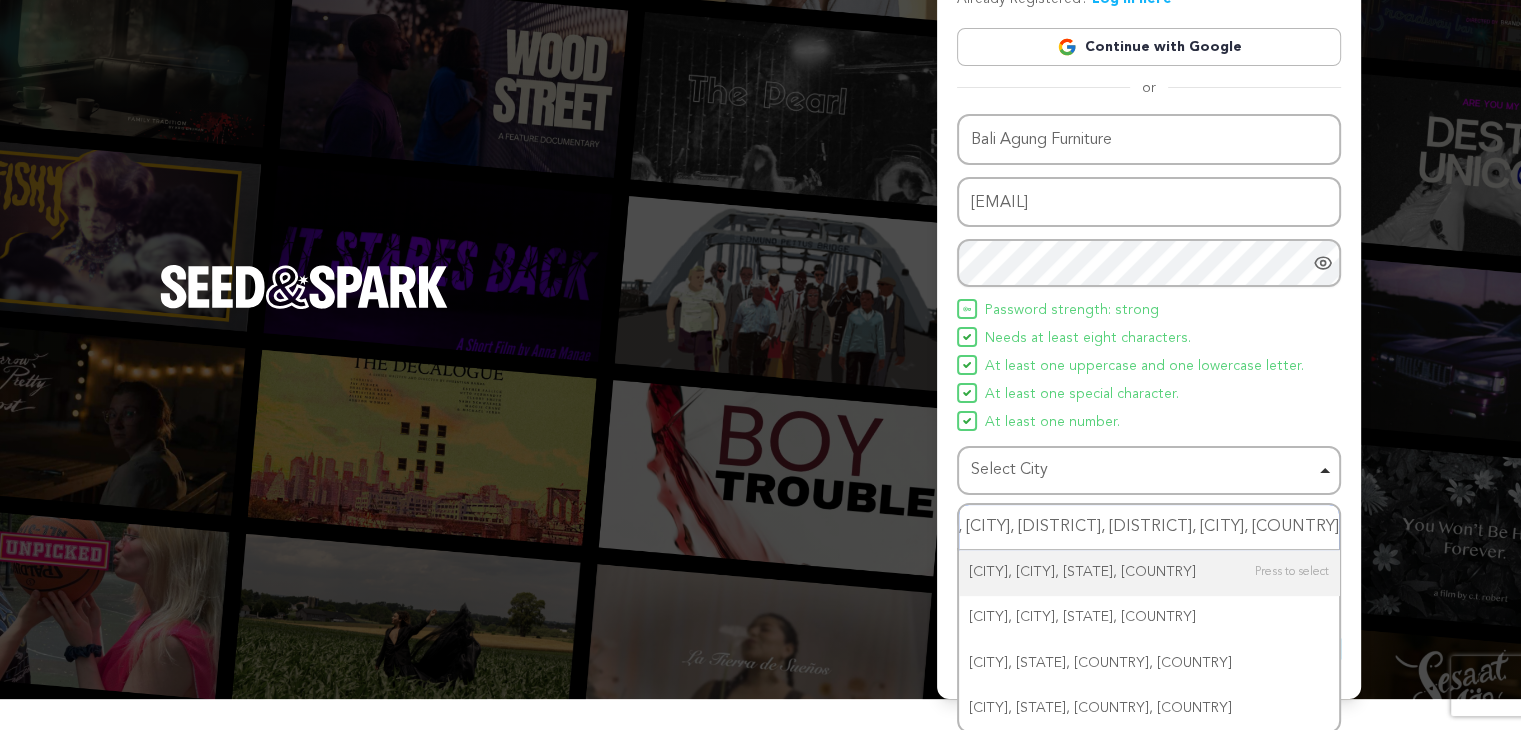 scroll, scrollTop: 0, scrollLeft: 85, axis: horizontal 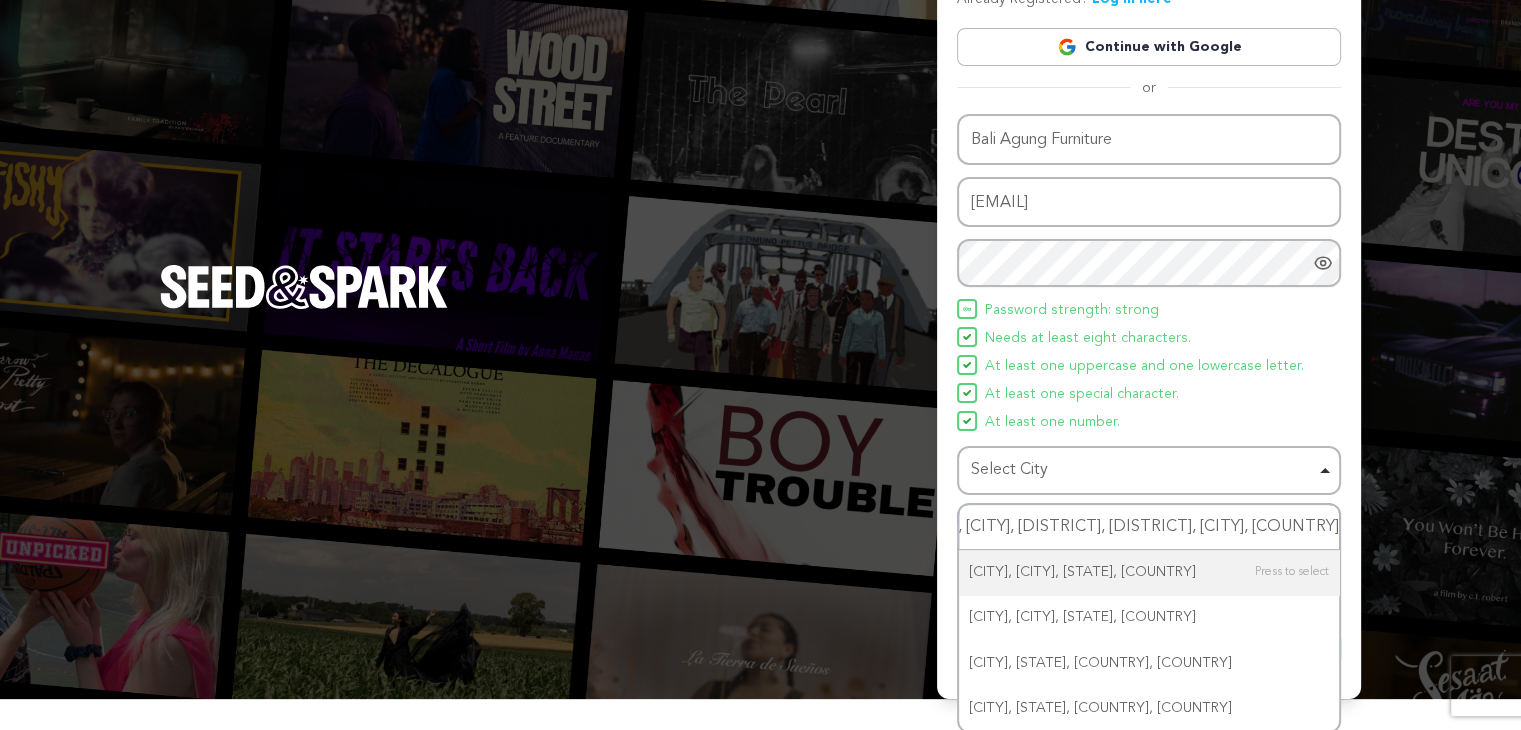 drag, startPoint x: 1087, startPoint y: 521, endPoint x: 1066, endPoint y: 520, distance: 21.023796 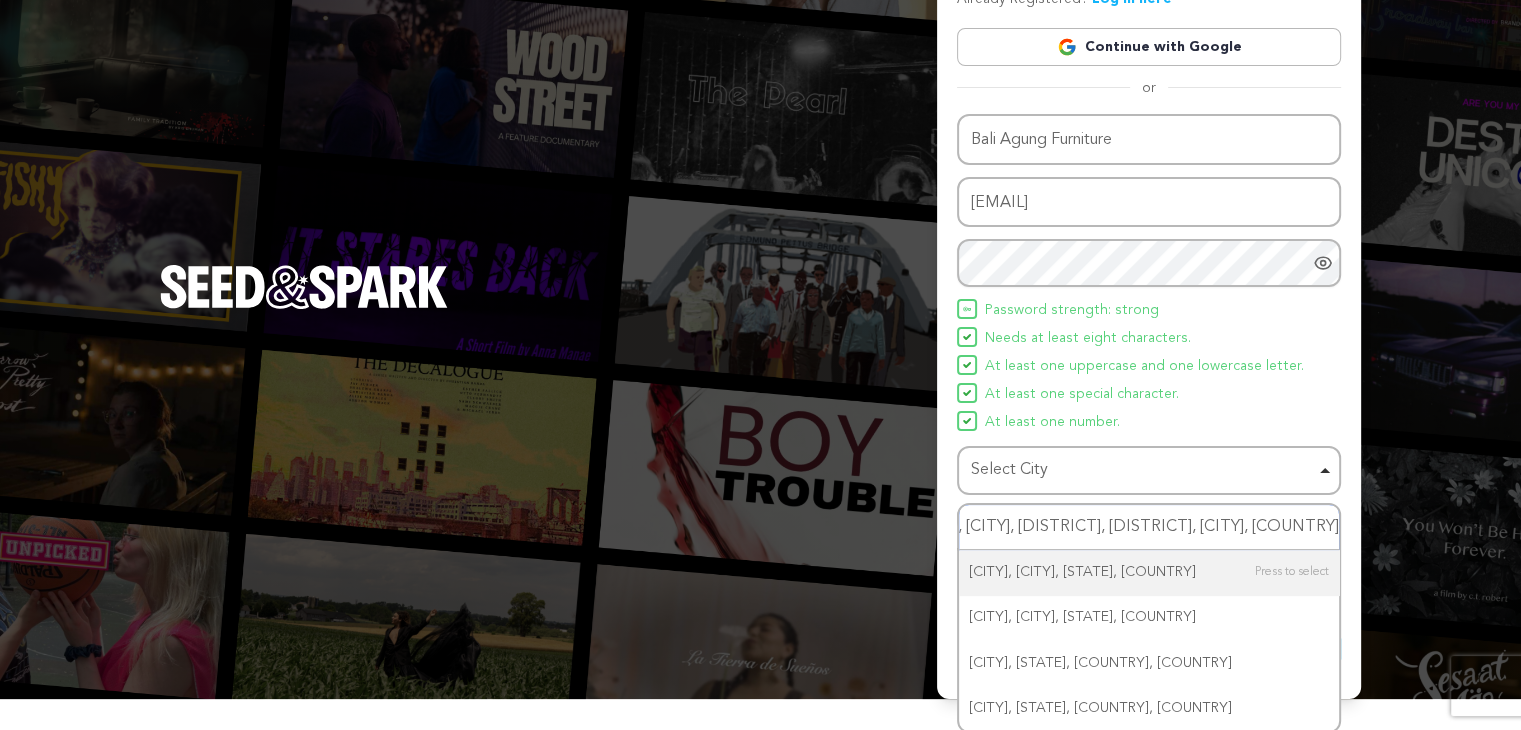 click on "Jl. Dewi Sri I, Kuta, Kec. Kuta, Kabupaten Badung, Bali, Indonesia" at bounding box center (1149, 527) 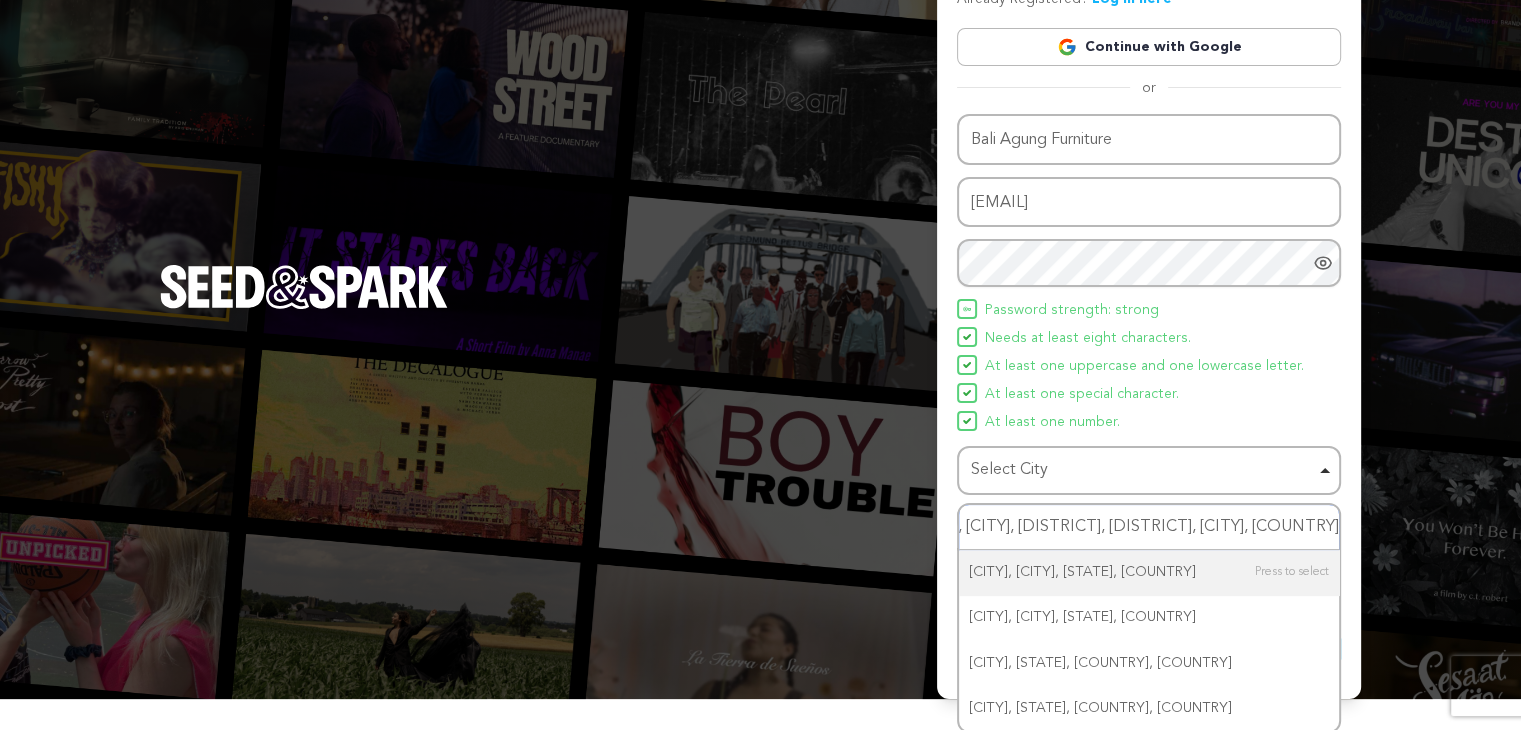 scroll, scrollTop: 0, scrollLeft: 0, axis: both 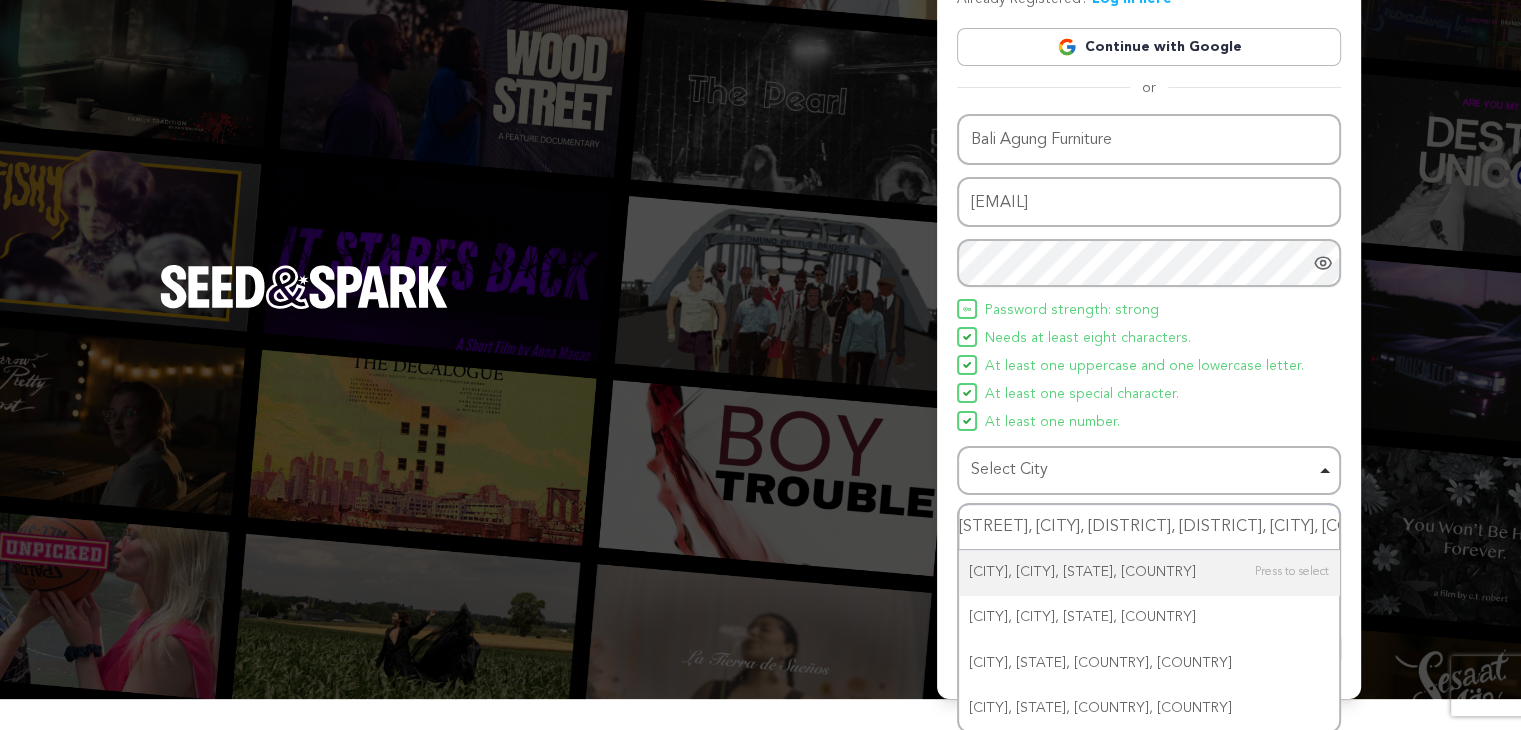 drag, startPoint x: 988, startPoint y: 521, endPoint x: 960, endPoint y: 522, distance: 28.01785 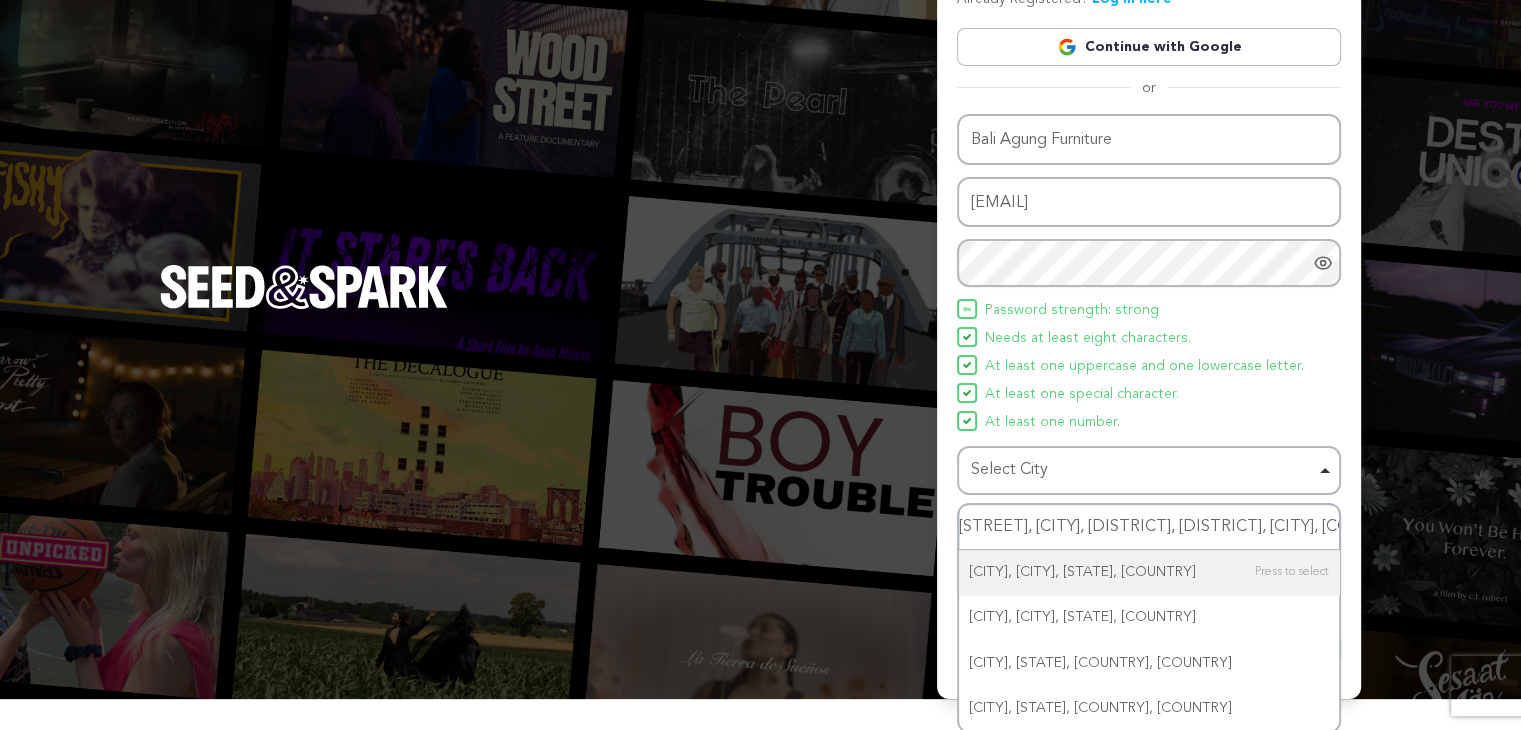click on "Jl. Dewi Sri I, Kuta, Kec. Kuta, Kabupaten Badung, Bali, Indonesia" at bounding box center [1149, 527] 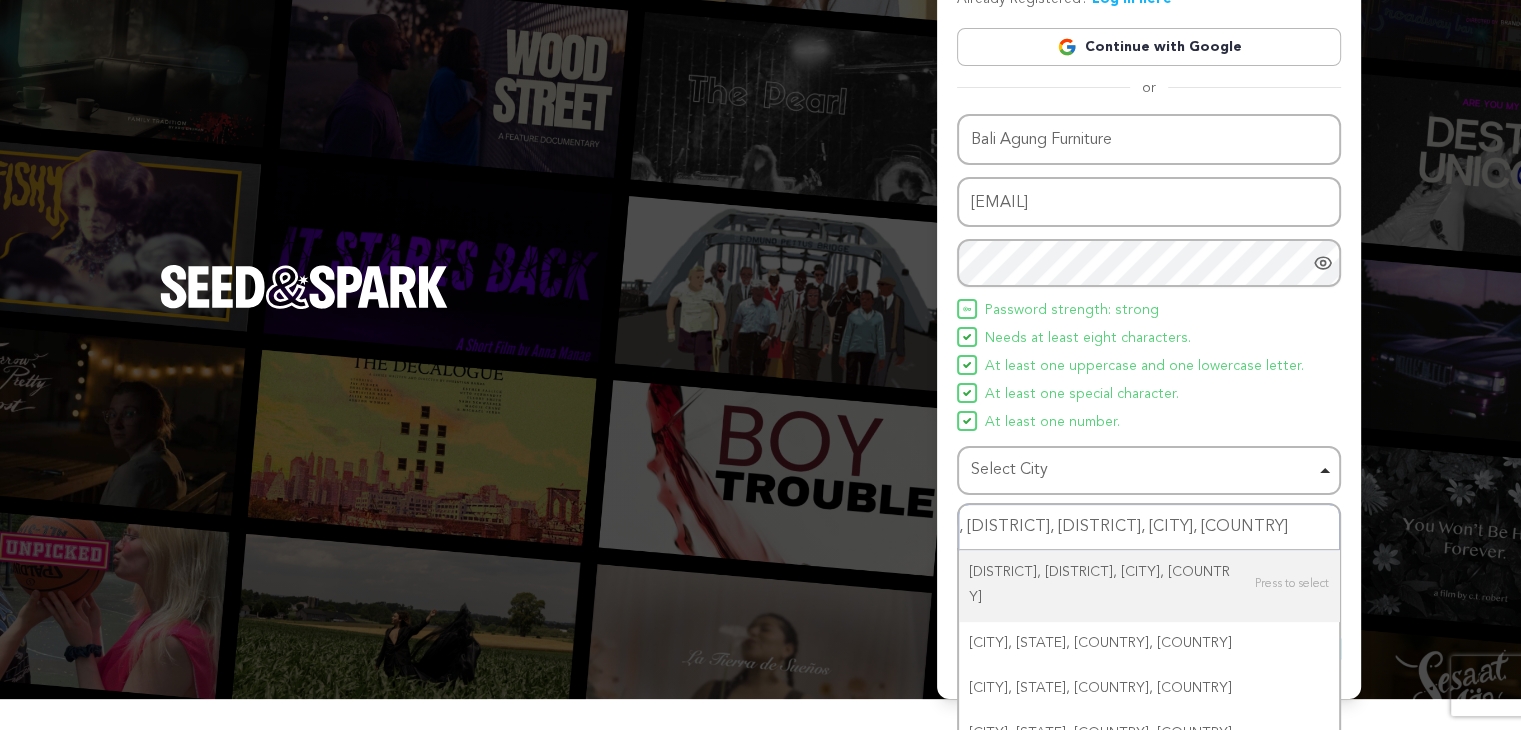 type on "Kec. Kuta, Kabupaten Badung, Bali, Indonesia" 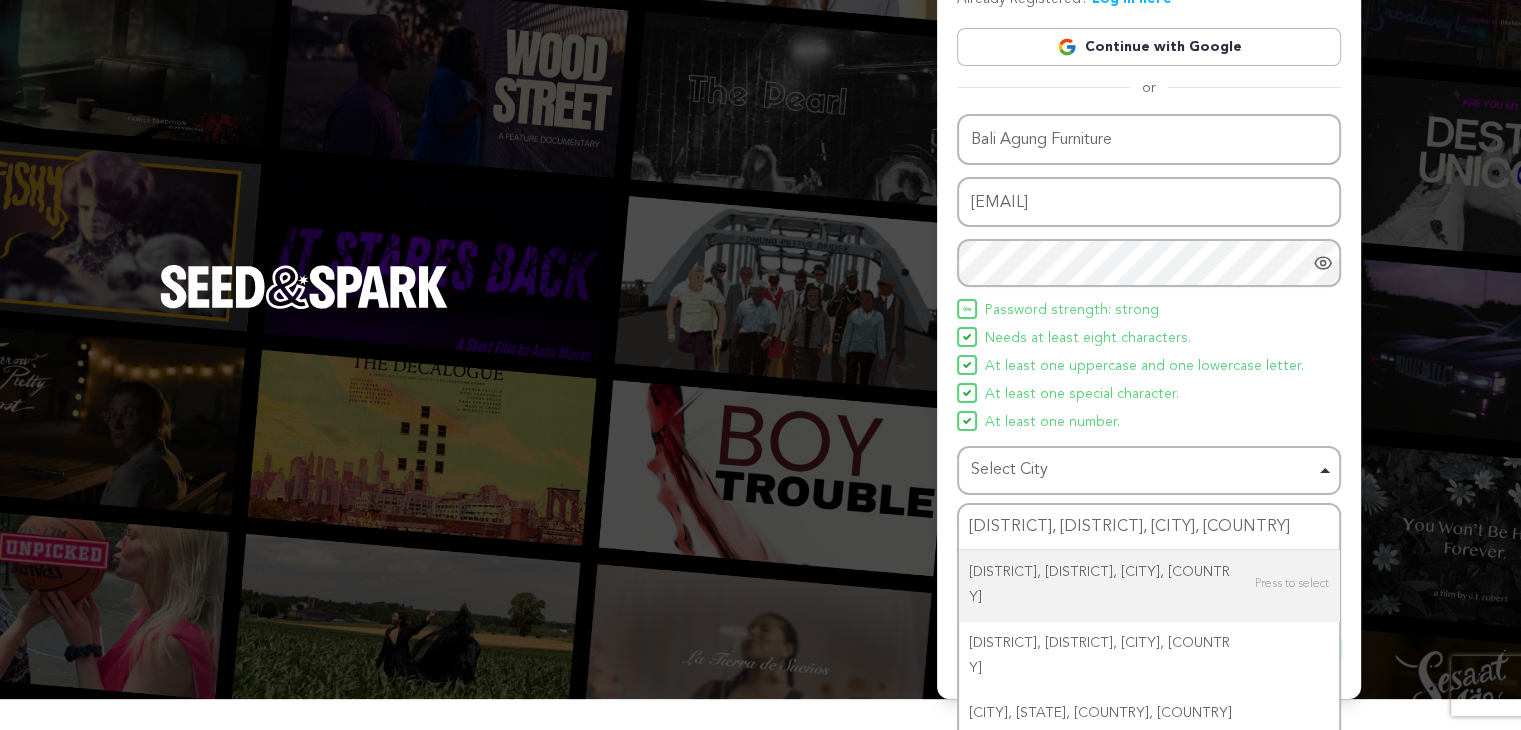 type 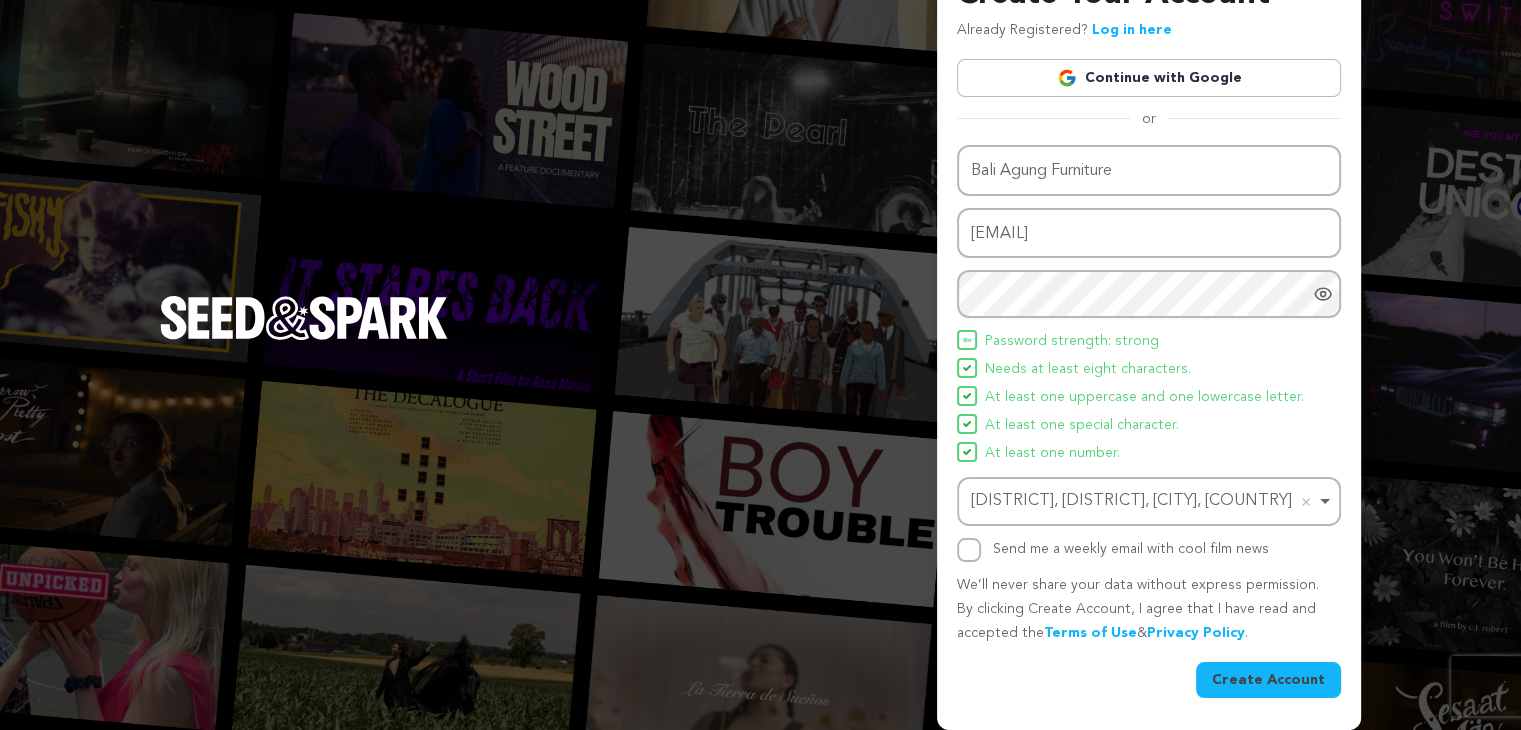 scroll, scrollTop: 52, scrollLeft: 0, axis: vertical 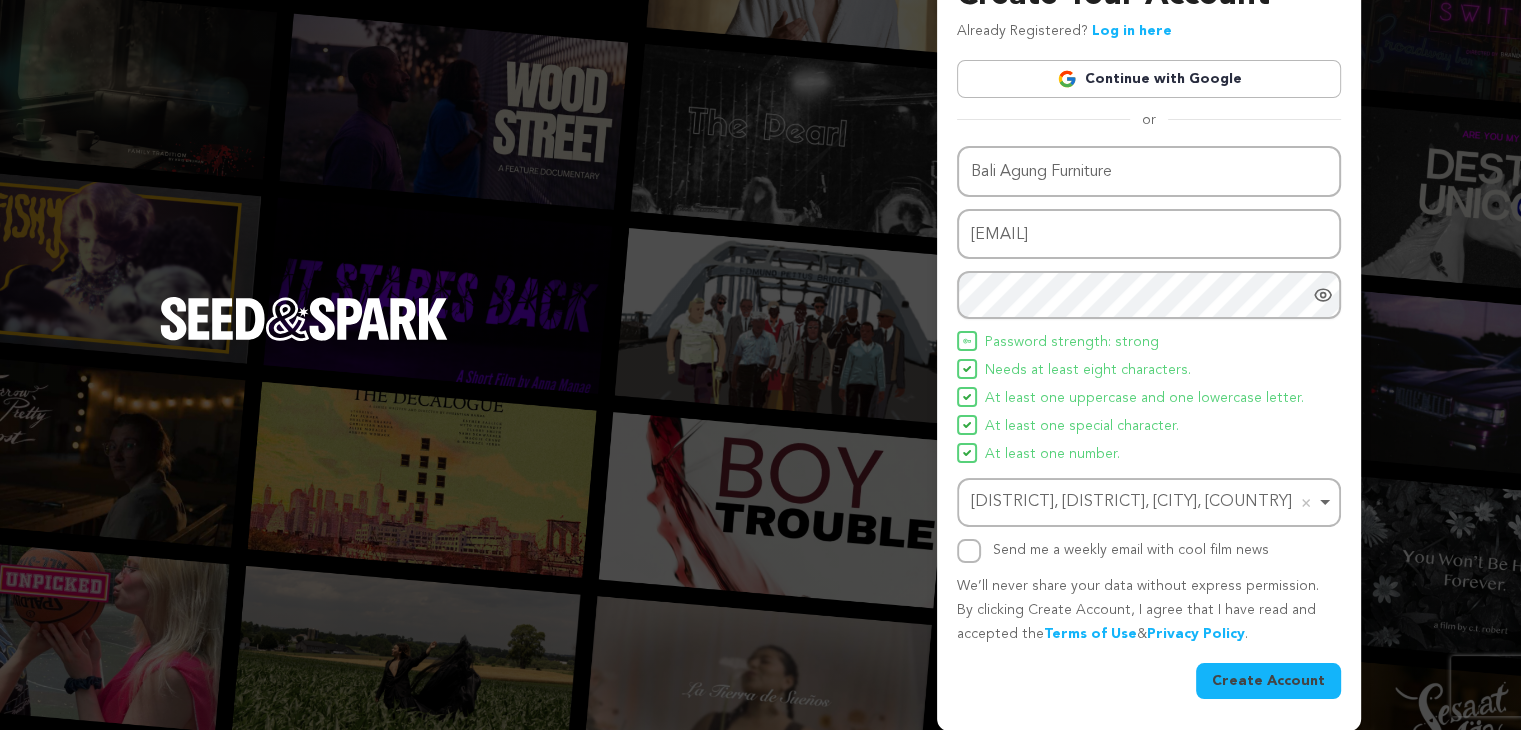 click on "Create Account" at bounding box center (1268, 681) 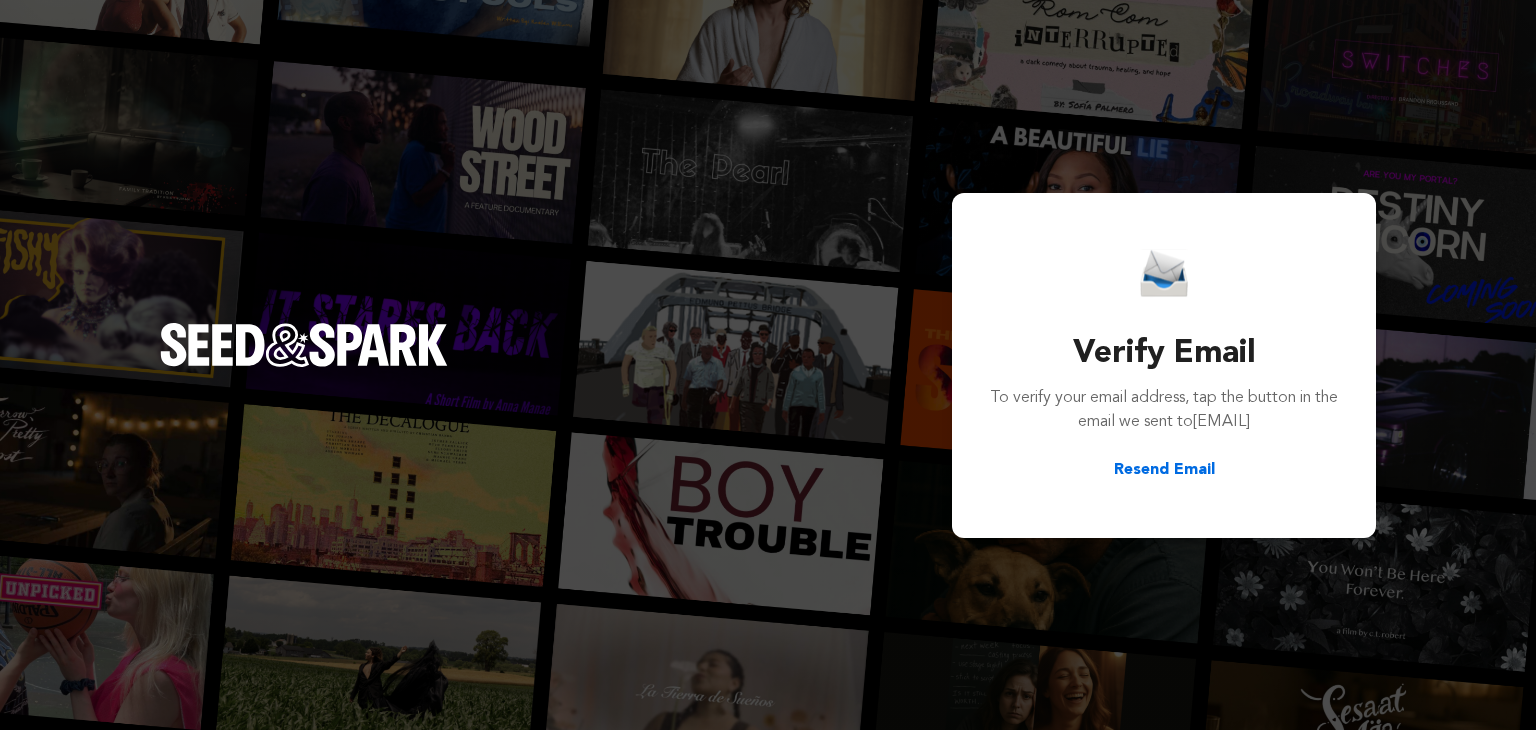 scroll, scrollTop: 0, scrollLeft: 0, axis: both 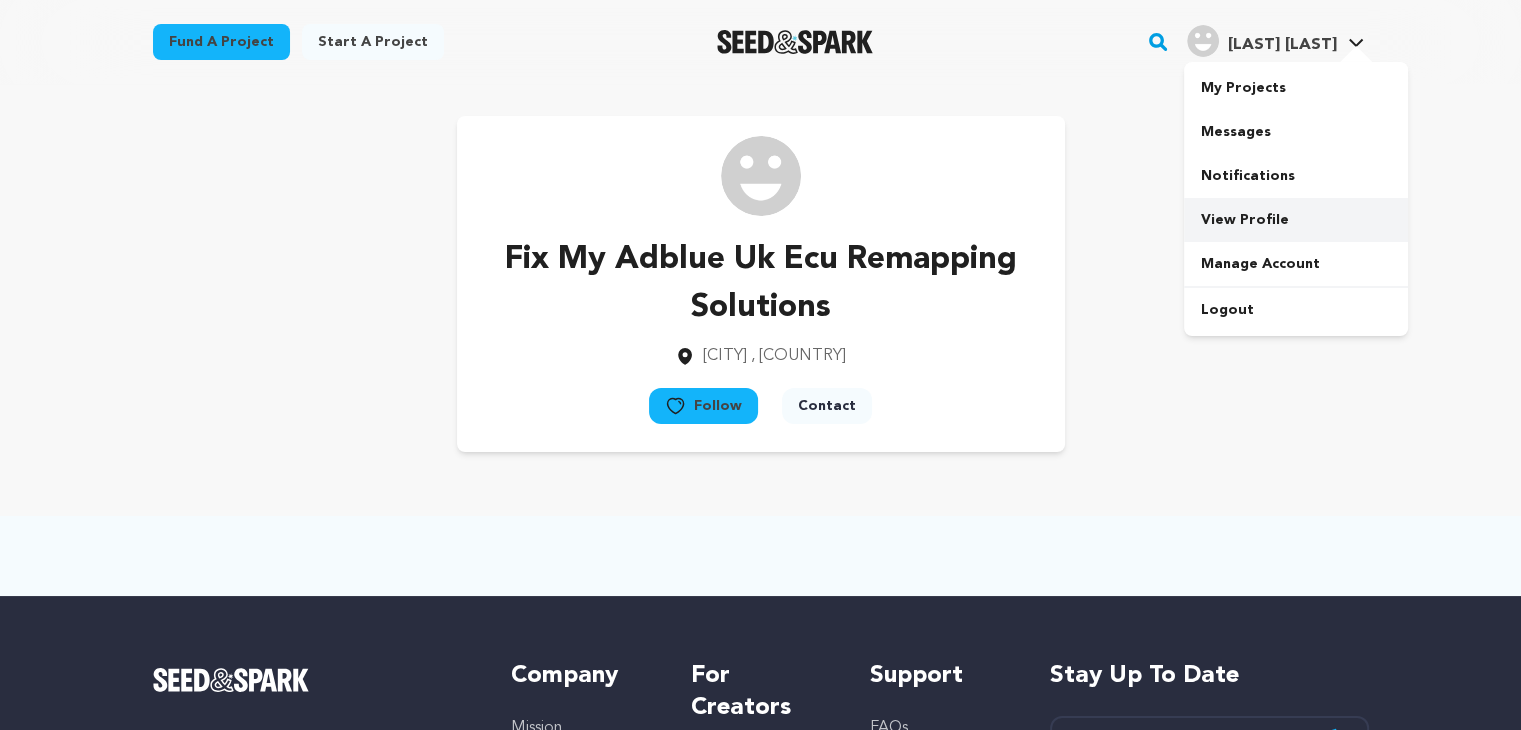 click on "View Profile" at bounding box center [1296, 220] 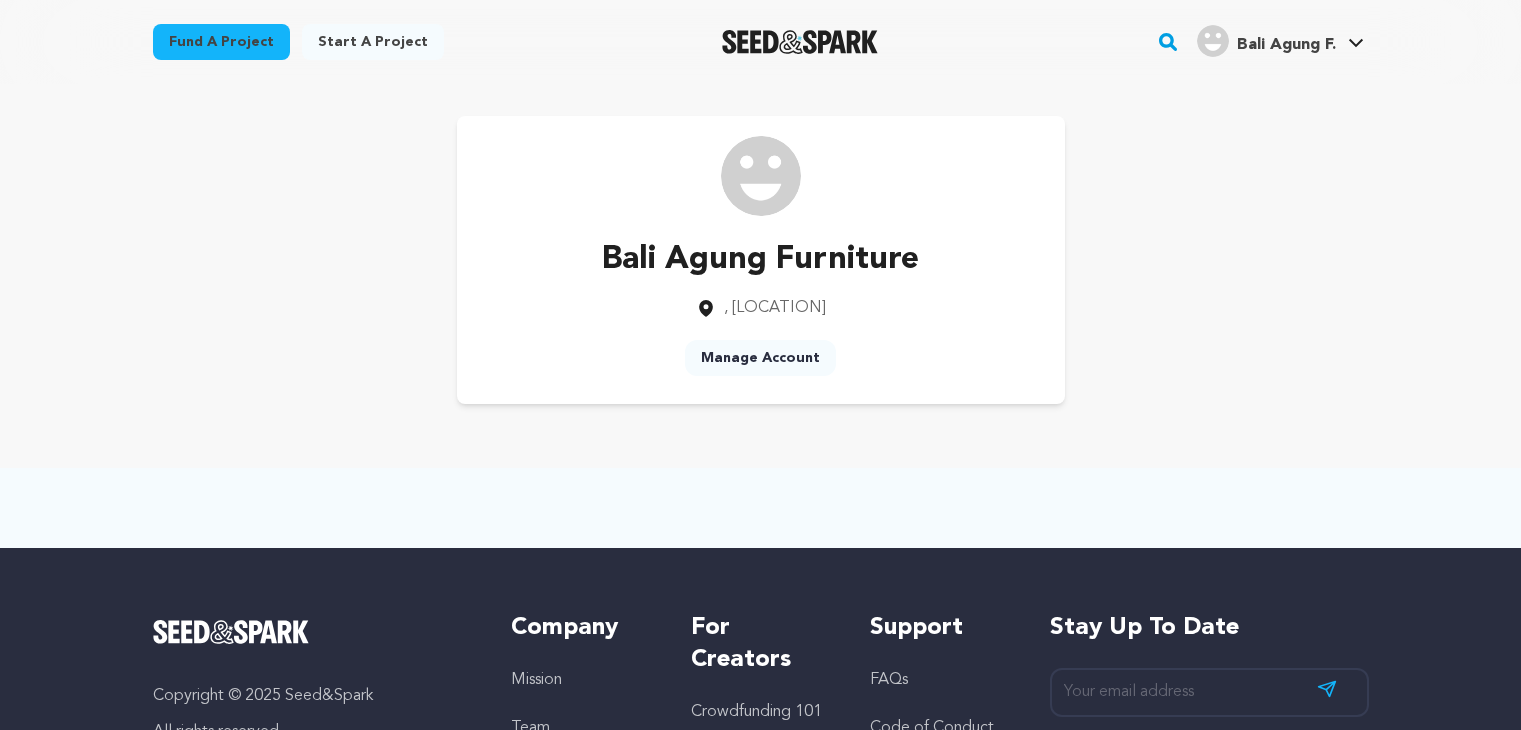 scroll, scrollTop: 0, scrollLeft: 0, axis: both 